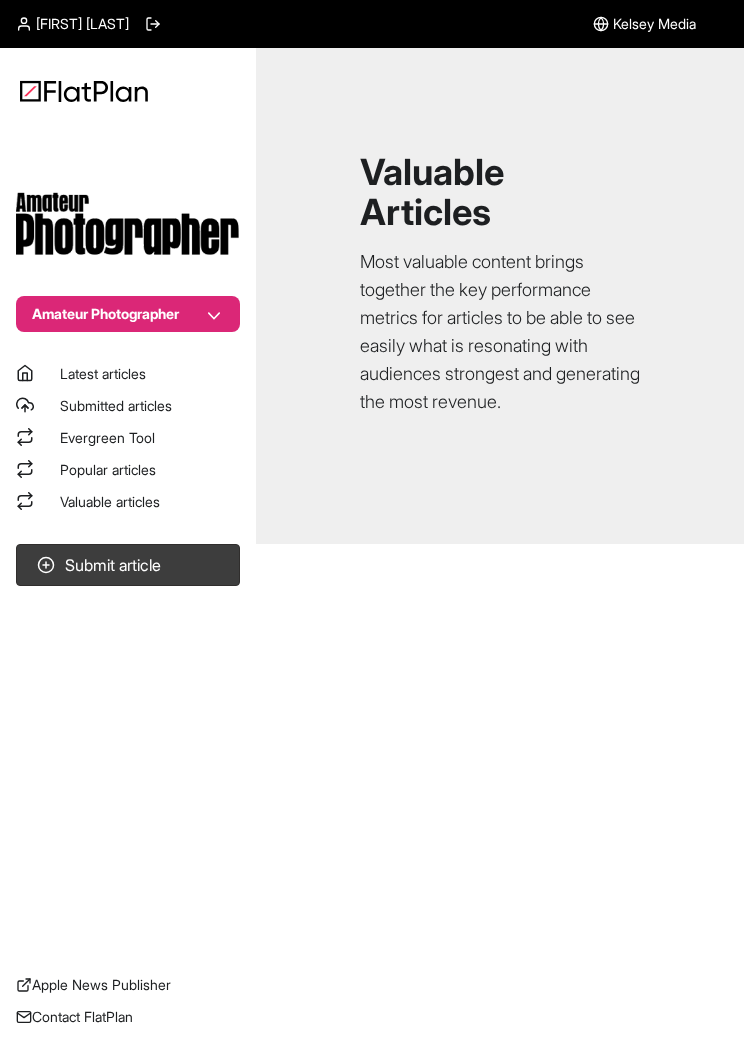 scroll, scrollTop: 0, scrollLeft: 0, axis: both 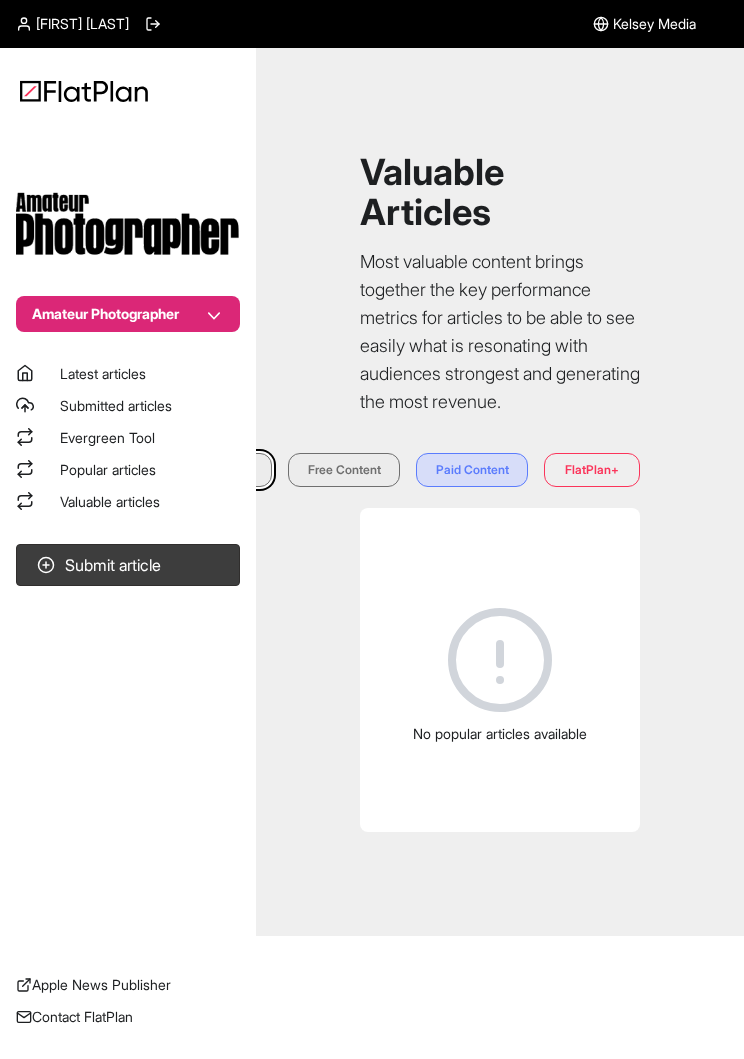 click on "Valuable articles" at bounding box center (110, 501) 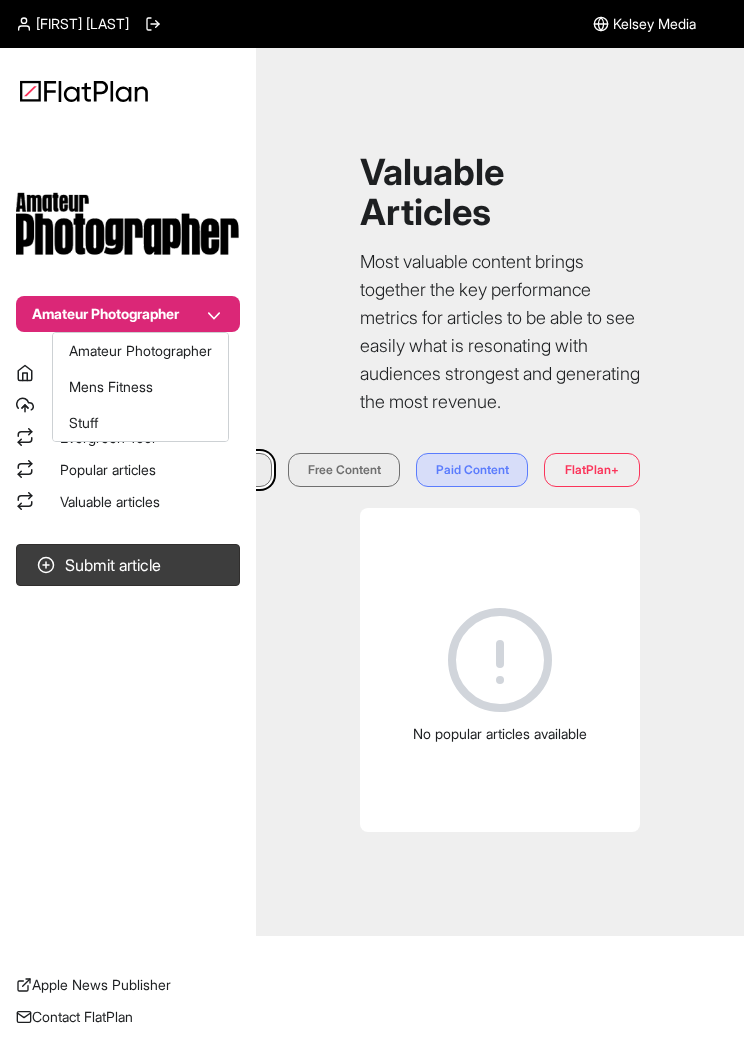click on "Stuff" at bounding box center [140, 423] 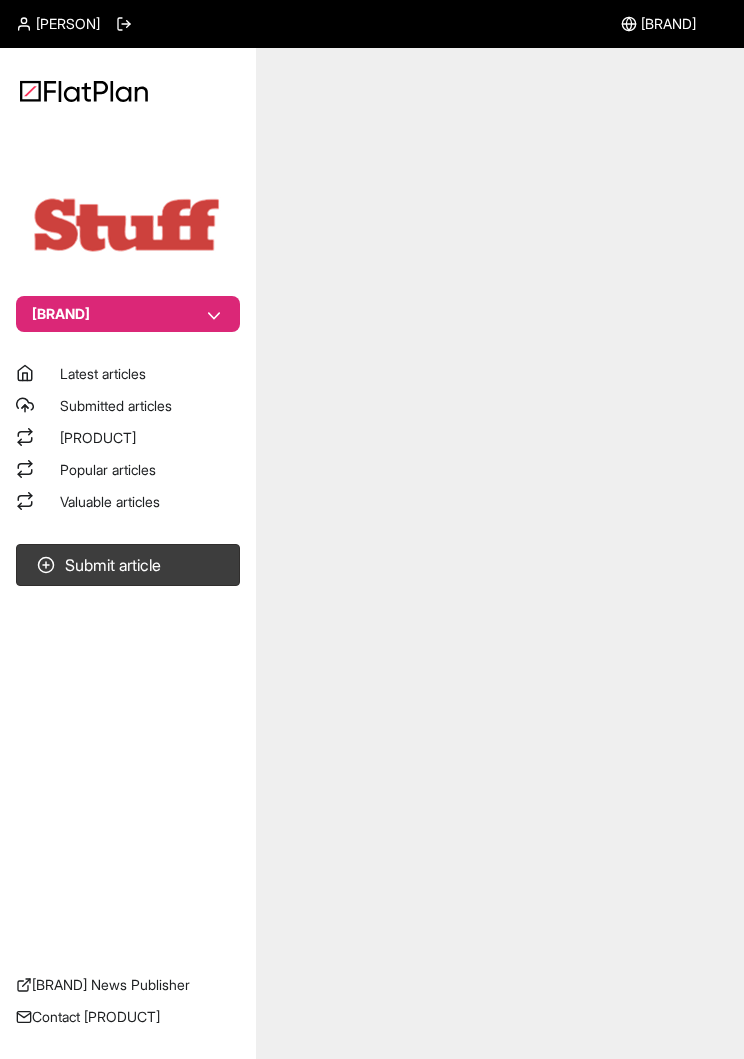 scroll, scrollTop: 0, scrollLeft: 0, axis: both 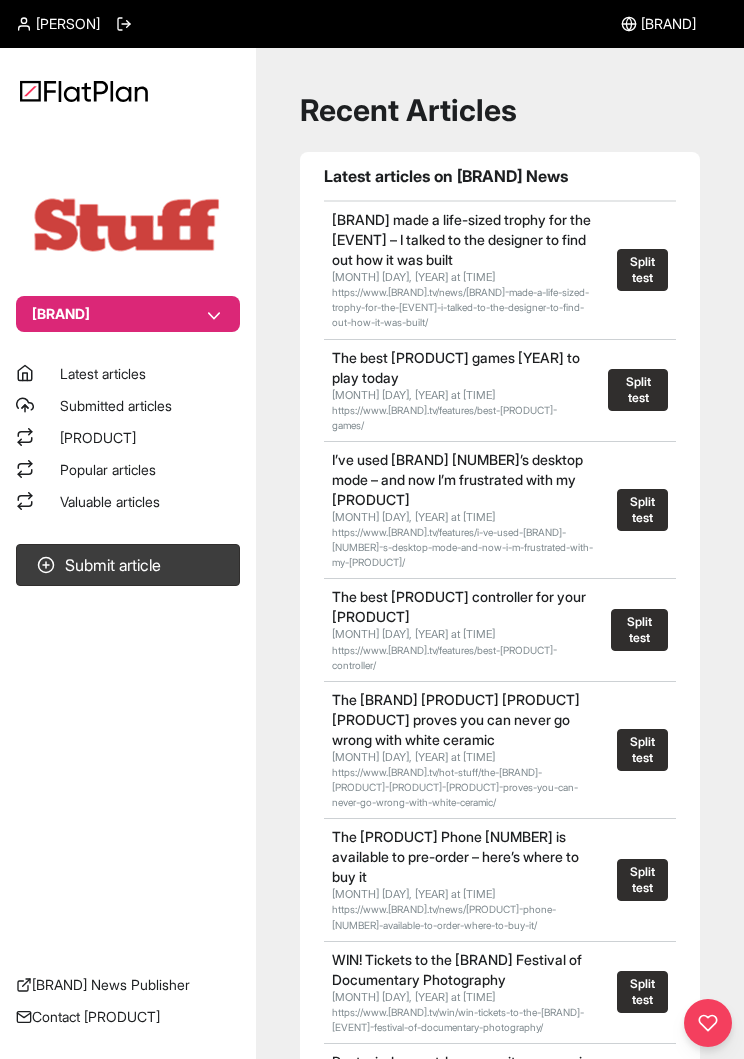 click on "Valuable articles" at bounding box center (110, 501) 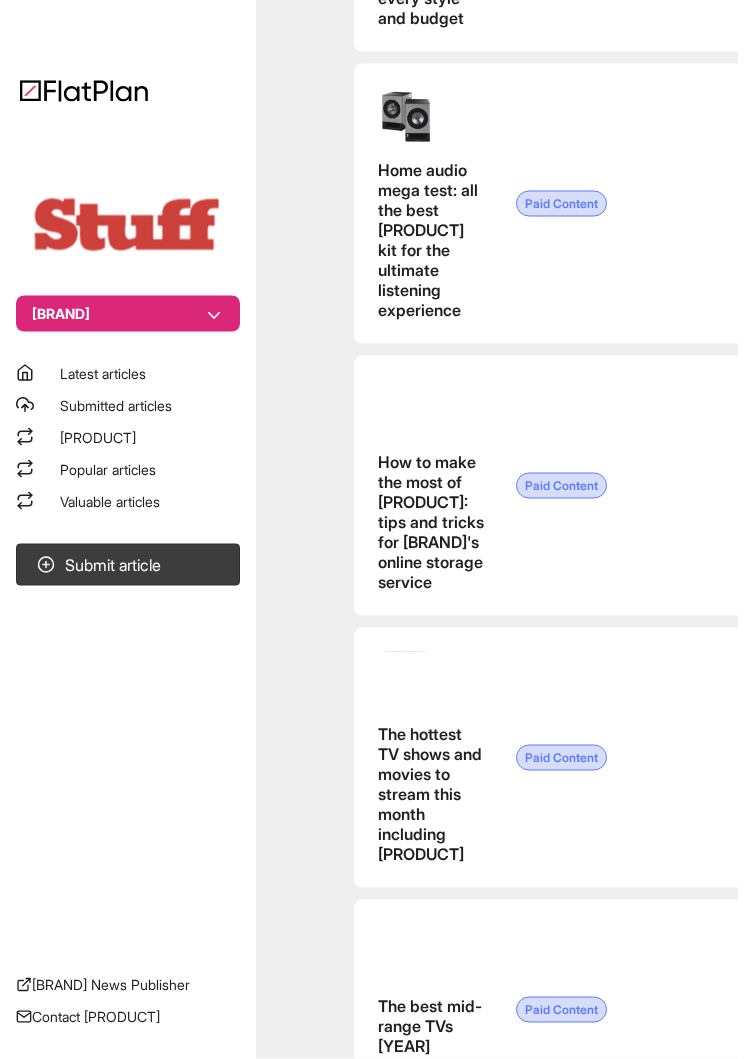 scroll, scrollTop: 1869, scrollLeft: 6, axis: both 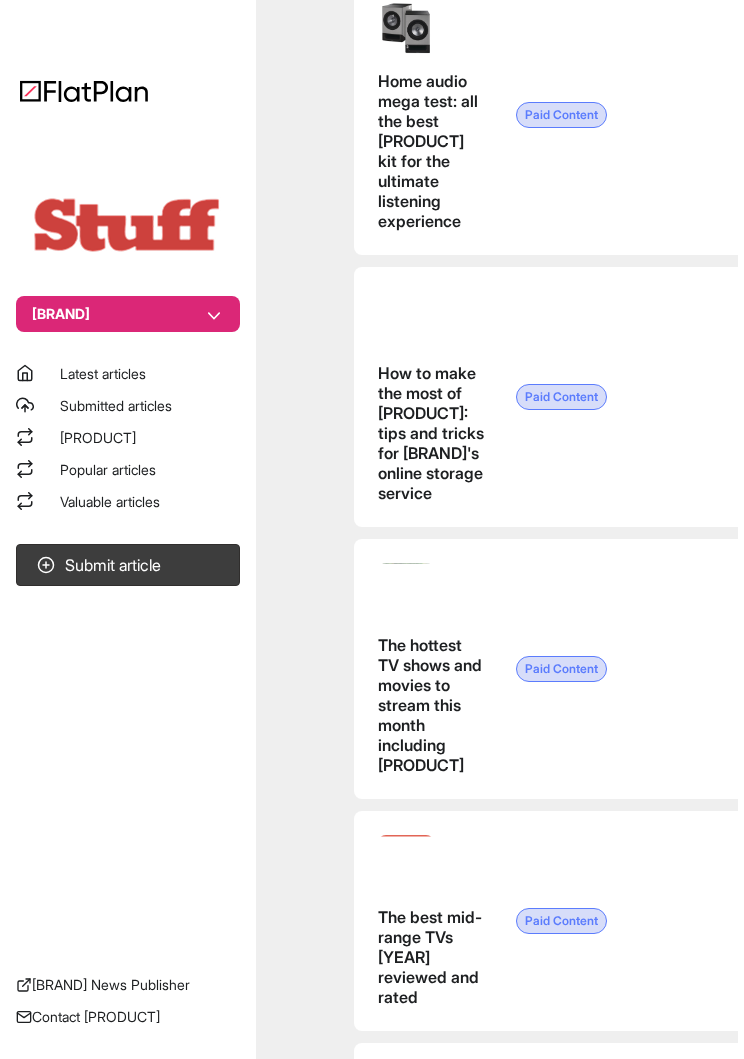 click on "Stuff" at bounding box center [128, 314] 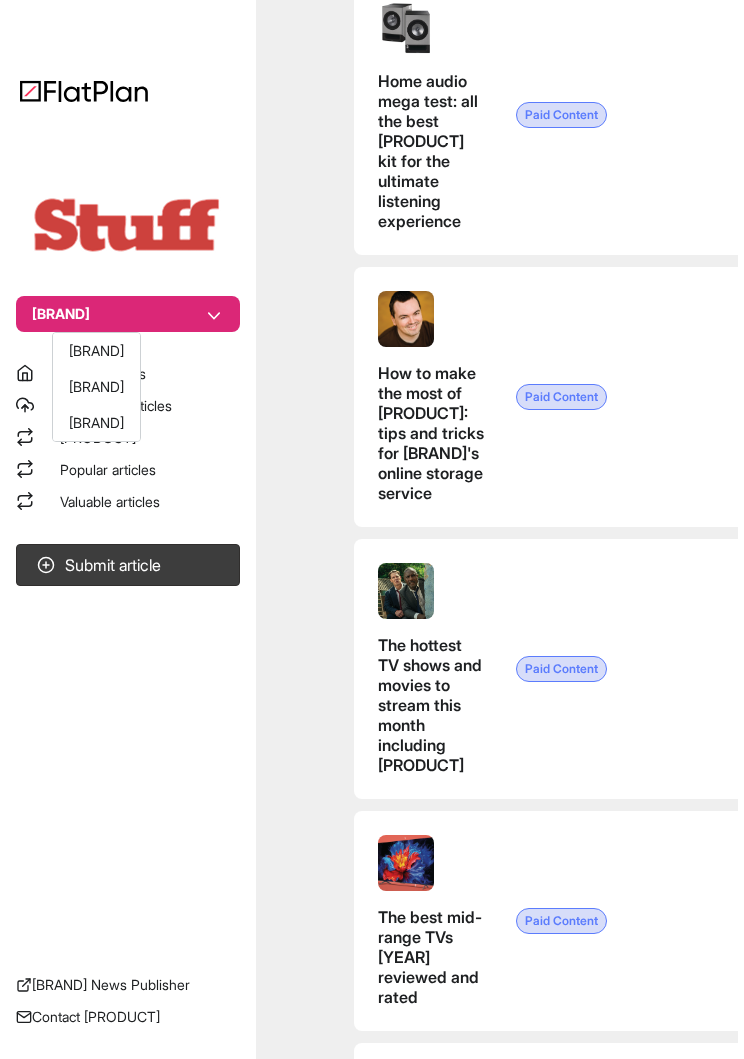 click on "Mens Fitness" at bounding box center [96, 387] 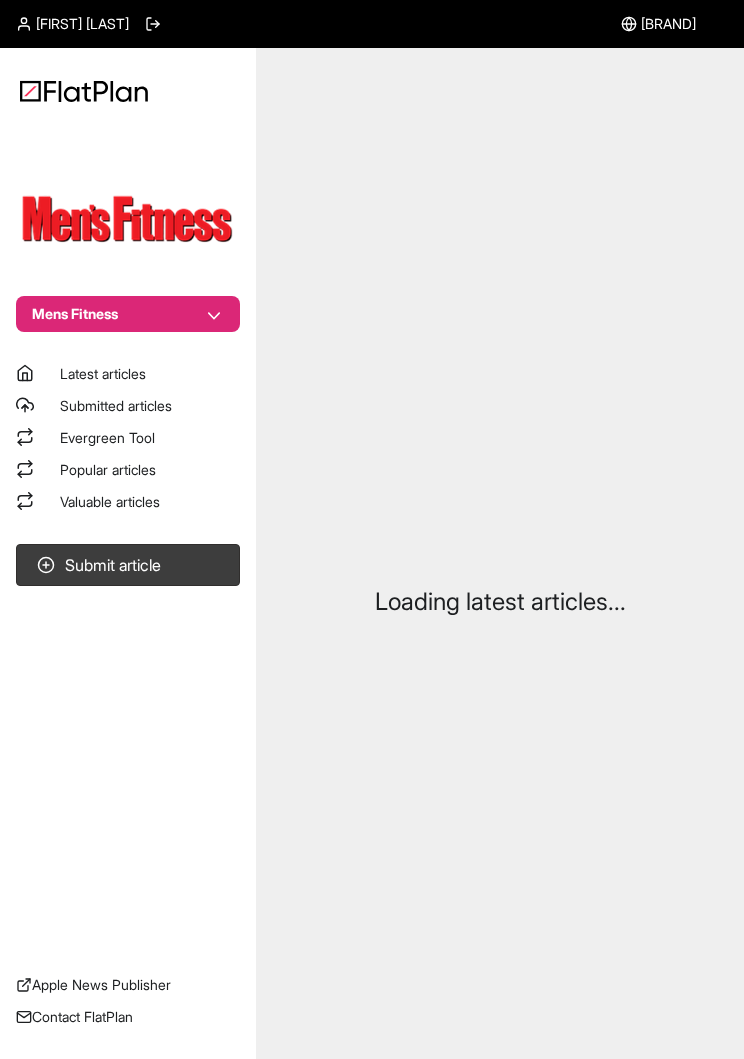 scroll, scrollTop: 0, scrollLeft: 0, axis: both 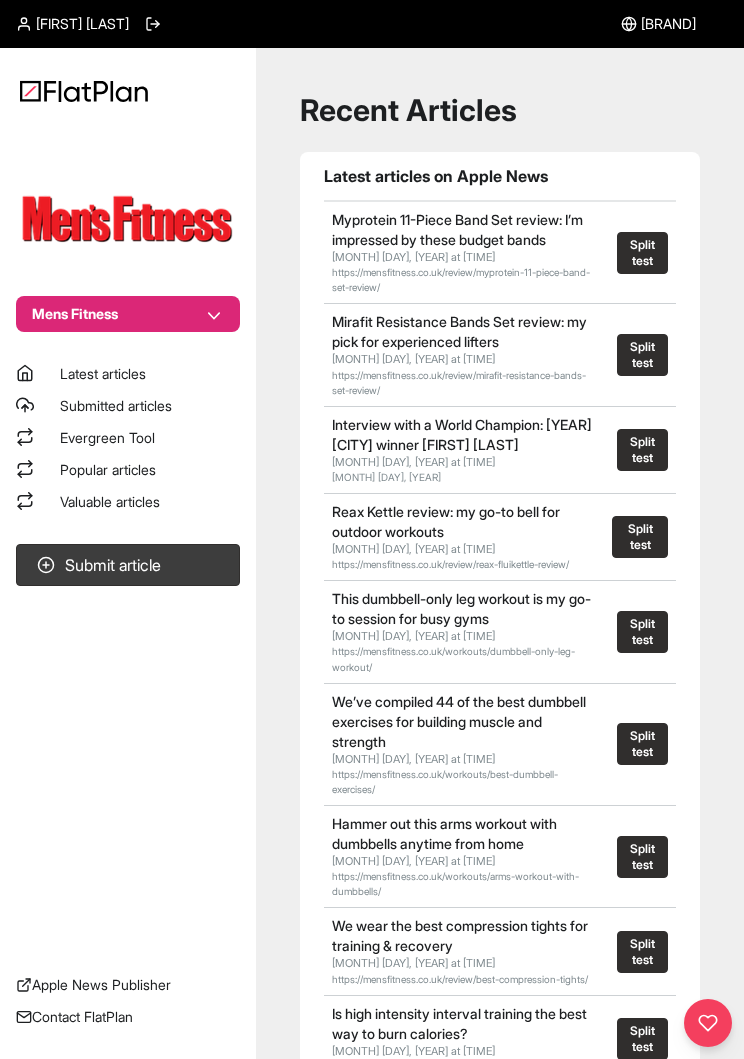 click on "Valuable articles" at bounding box center (110, 501) 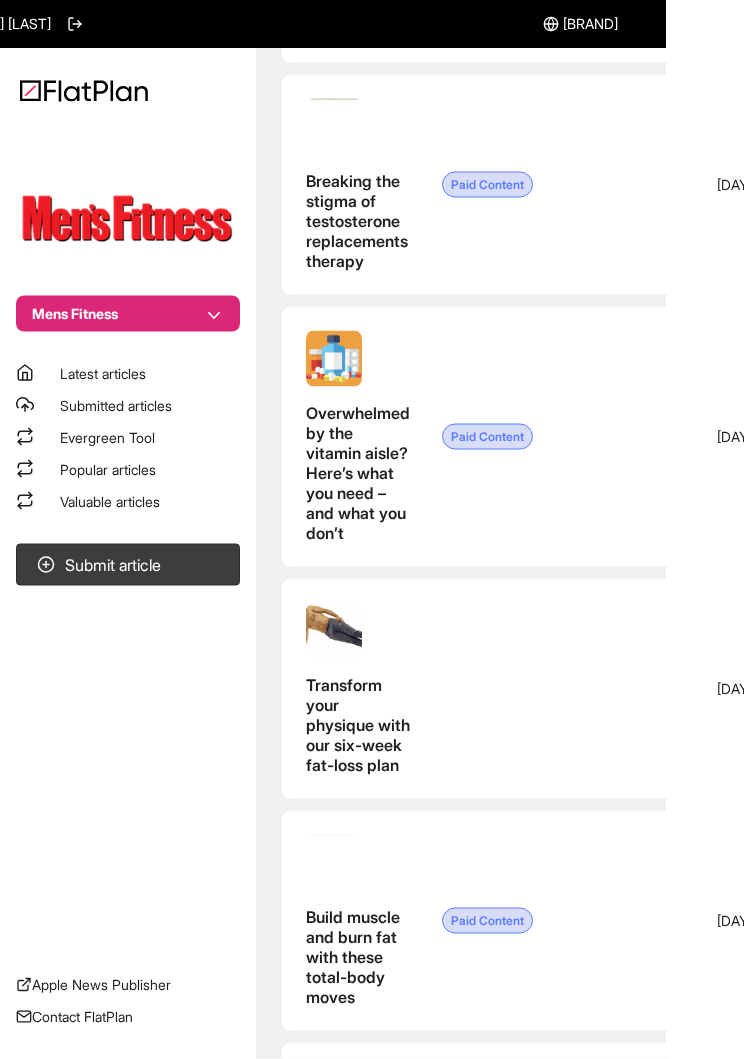 scroll, scrollTop: 974, scrollLeft: 78, axis: both 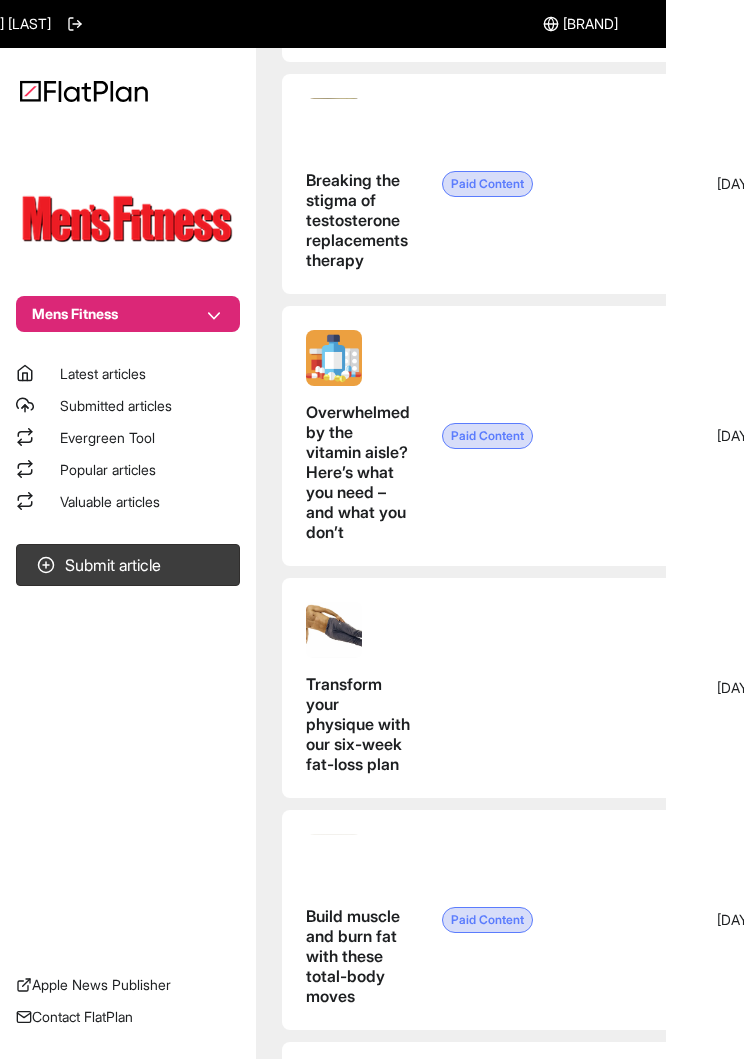 click on "Mens Fitness" at bounding box center [128, 314] 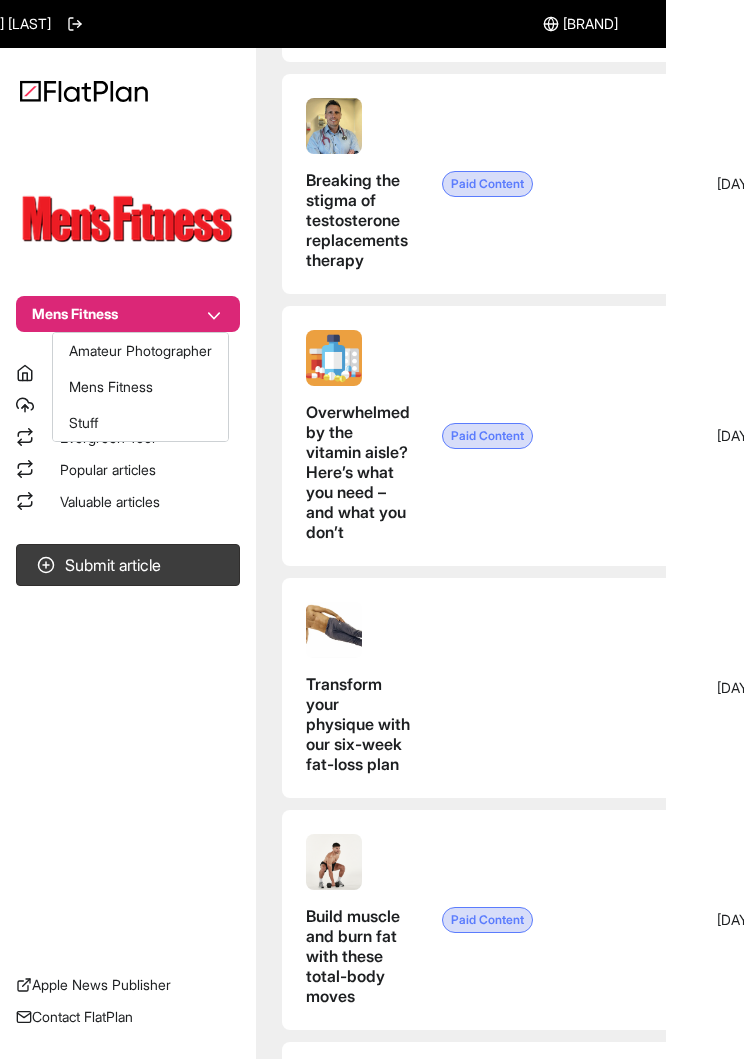click on "Amateur Photographer" at bounding box center [140, 351] 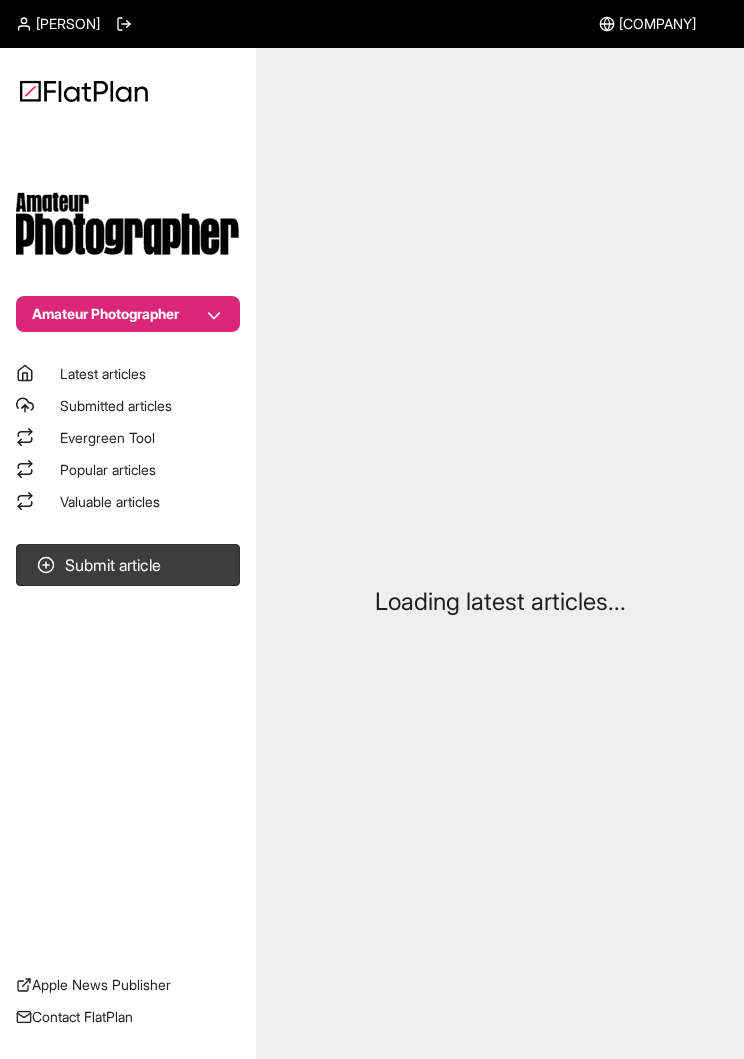 scroll, scrollTop: 0, scrollLeft: 0, axis: both 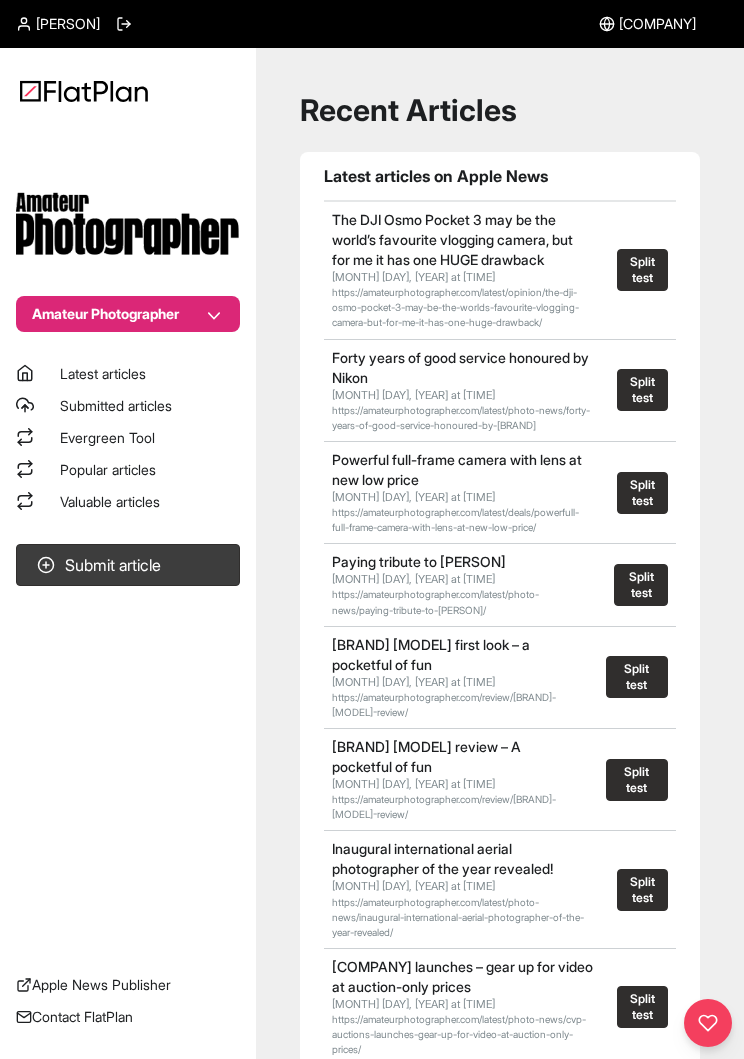 click on "Valuable articles" at bounding box center (110, 501) 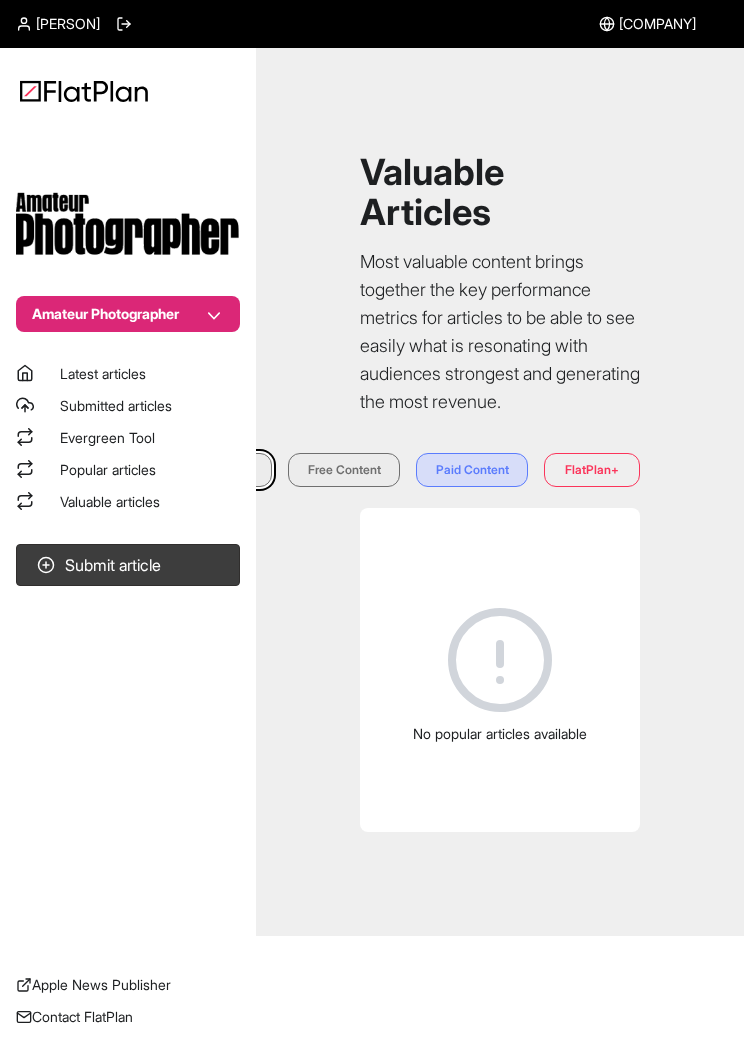 click on "Valuable articles" at bounding box center [110, 501] 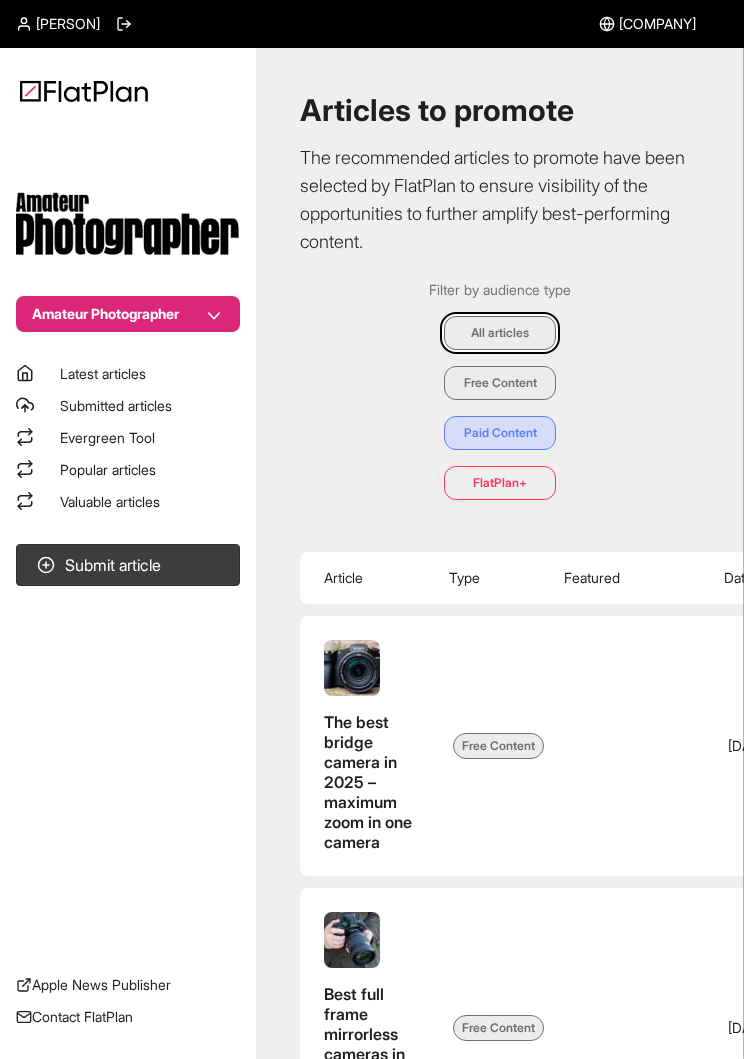 click on "Valuable articles" at bounding box center (110, 501) 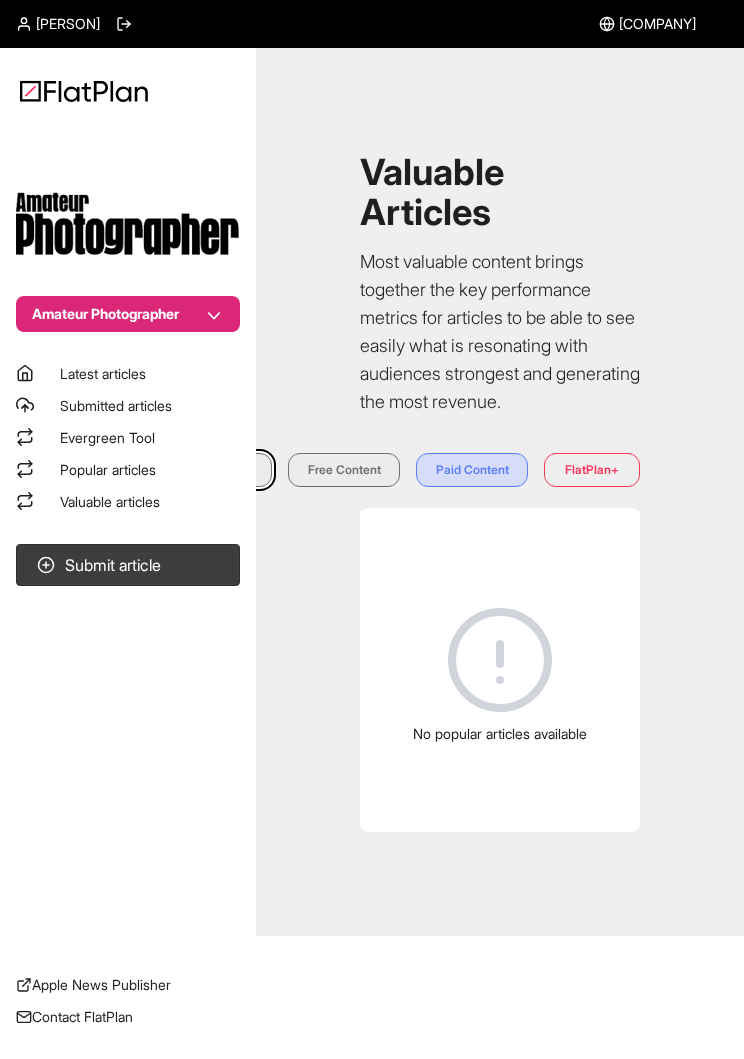 click on "Popular articles" at bounding box center (108, 469) 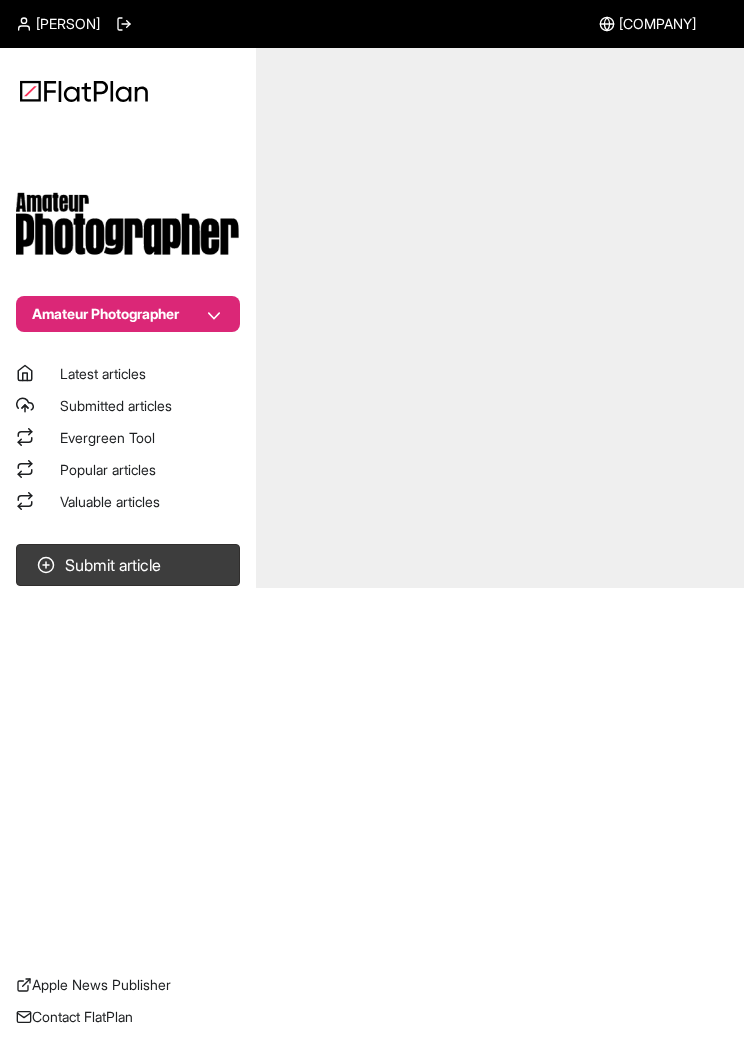 click on "Popular articles" at bounding box center [108, 469] 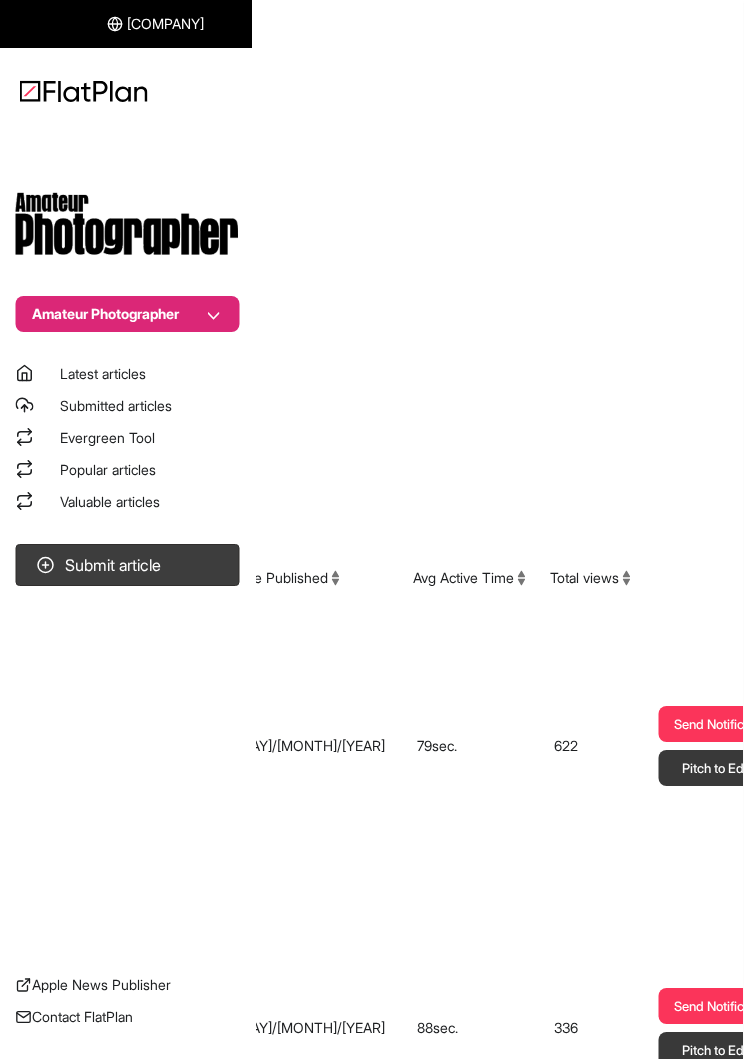 scroll, scrollTop: 0, scrollLeft: 490, axis: horizontal 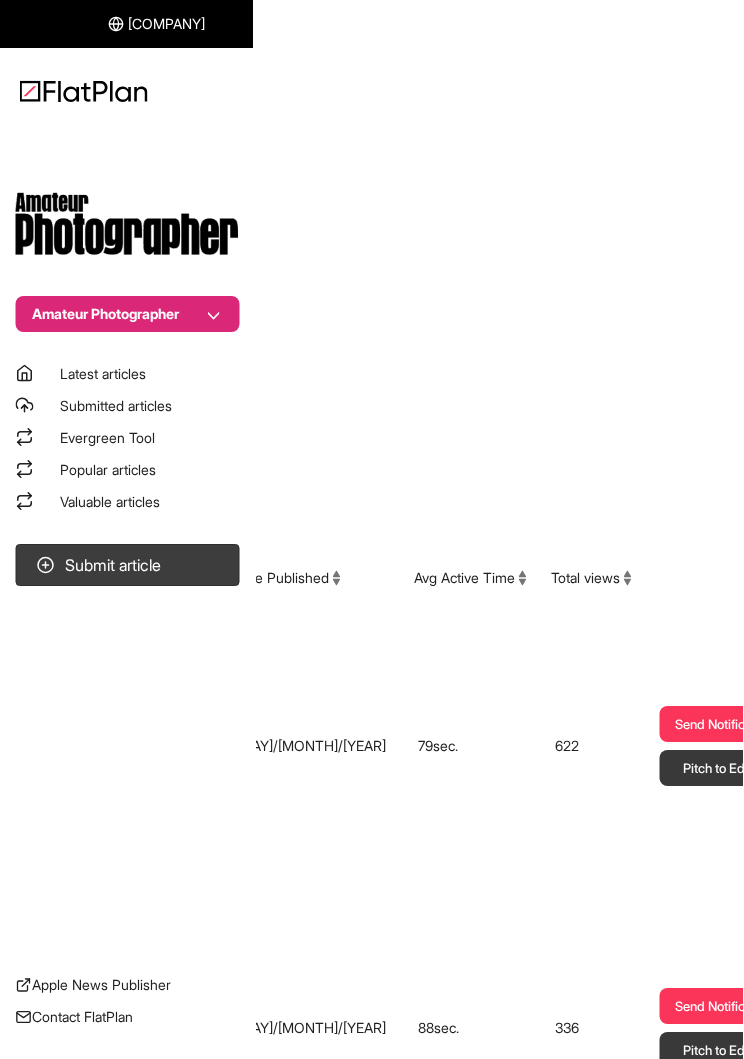 click on "Valuable articles" at bounding box center (110, 501) 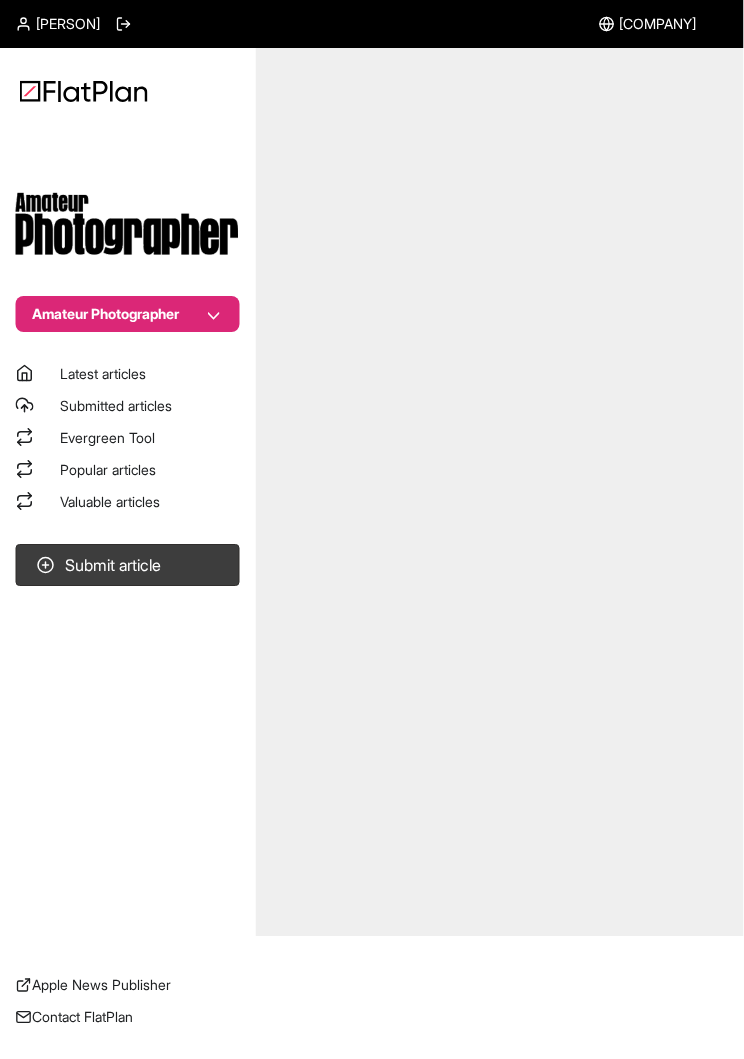 scroll, scrollTop: 0, scrollLeft: 0, axis: both 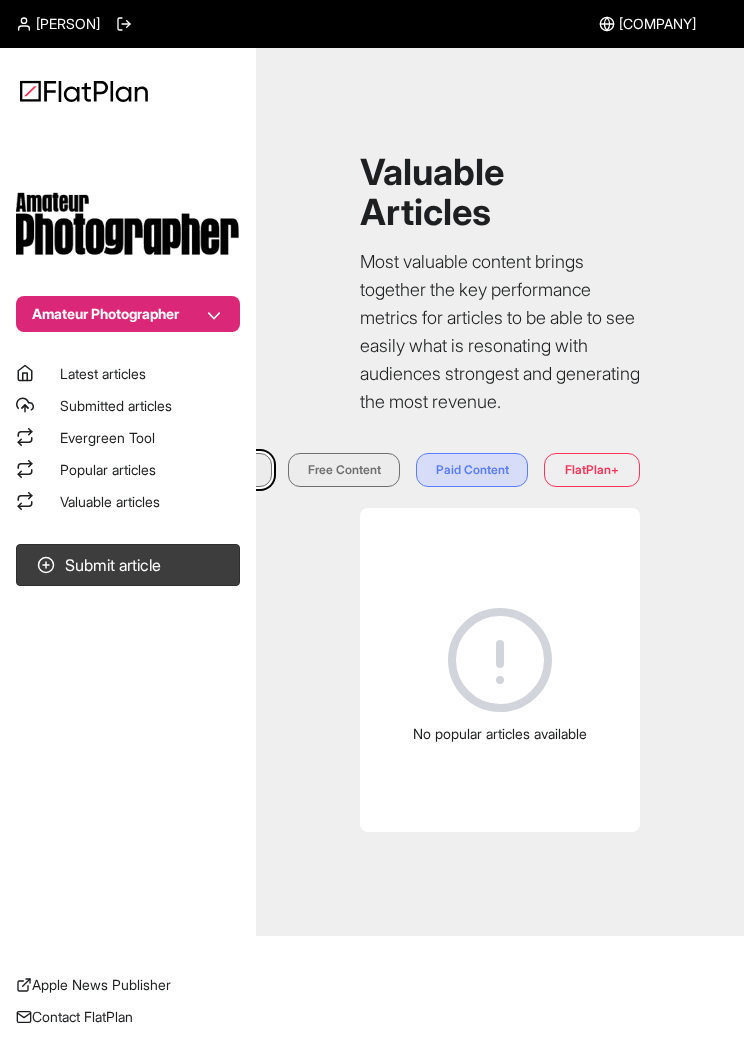 click on "Valuable articles" at bounding box center (110, 501) 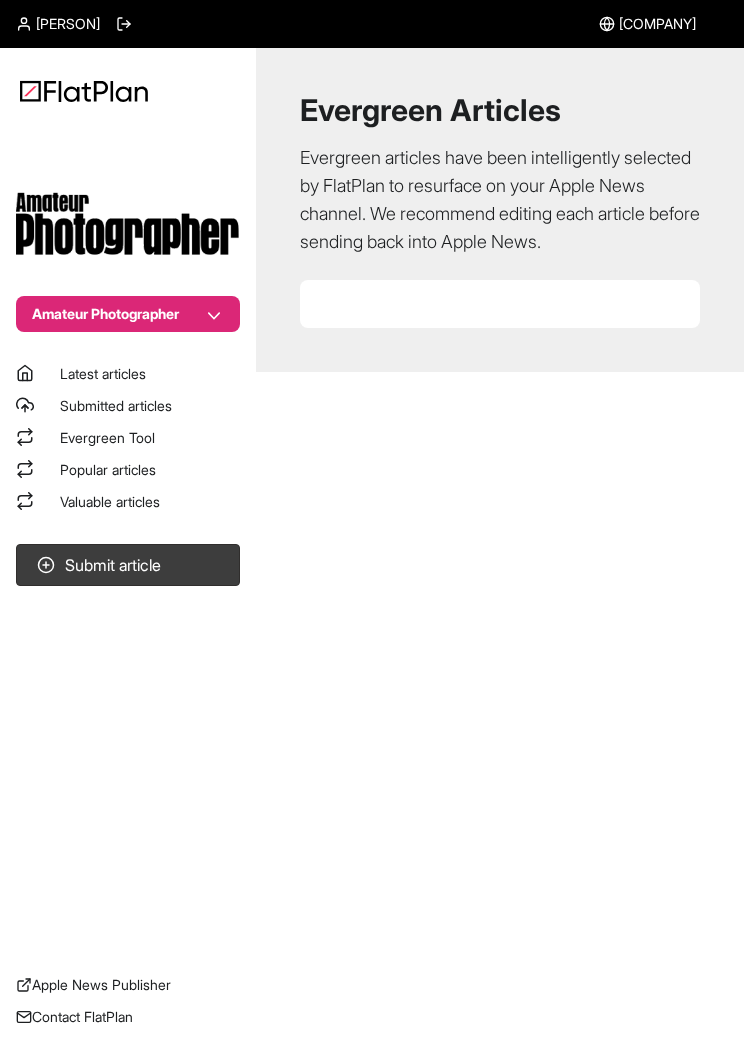 click on "Valuable articles" at bounding box center [128, 502] 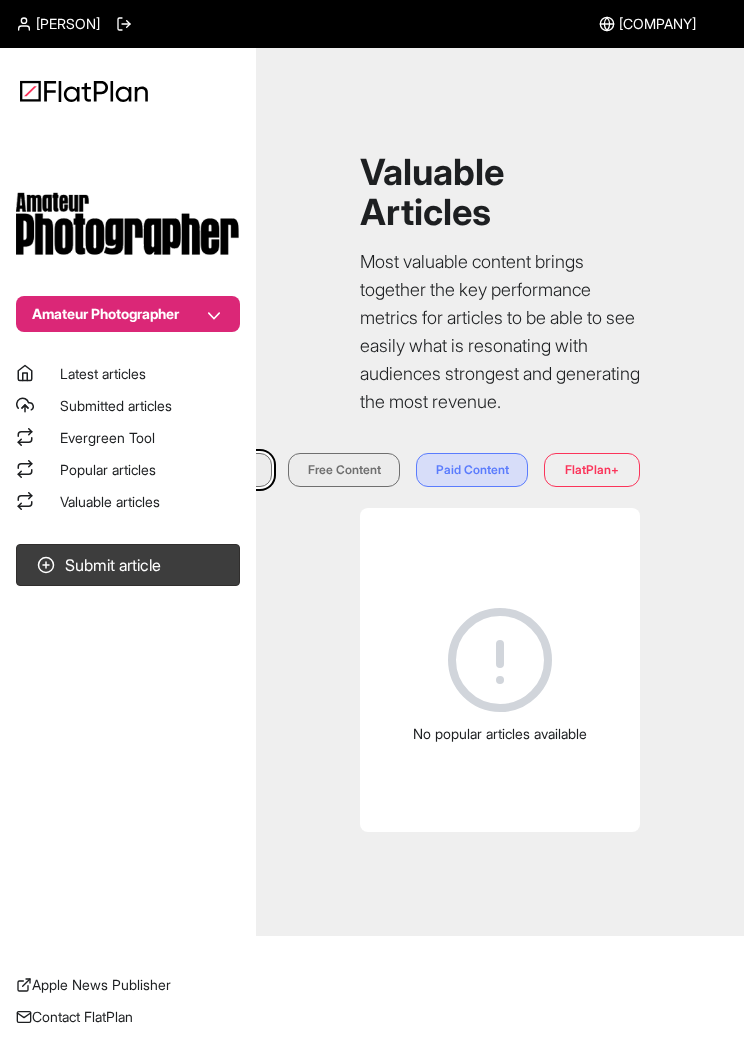 click on "Valuable articles" at bounding box center (110, 501) 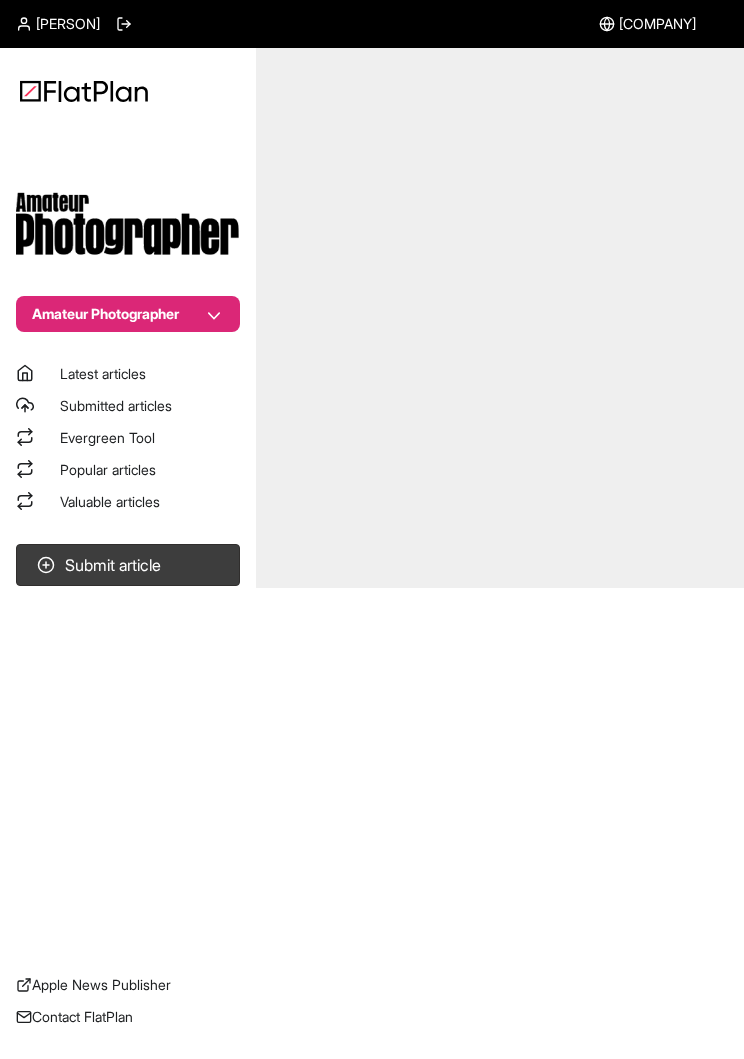 click on "Latest articles Submitted articles Evergreen Tool Popular articles Valuable articles" at bounding box center (128, 438) 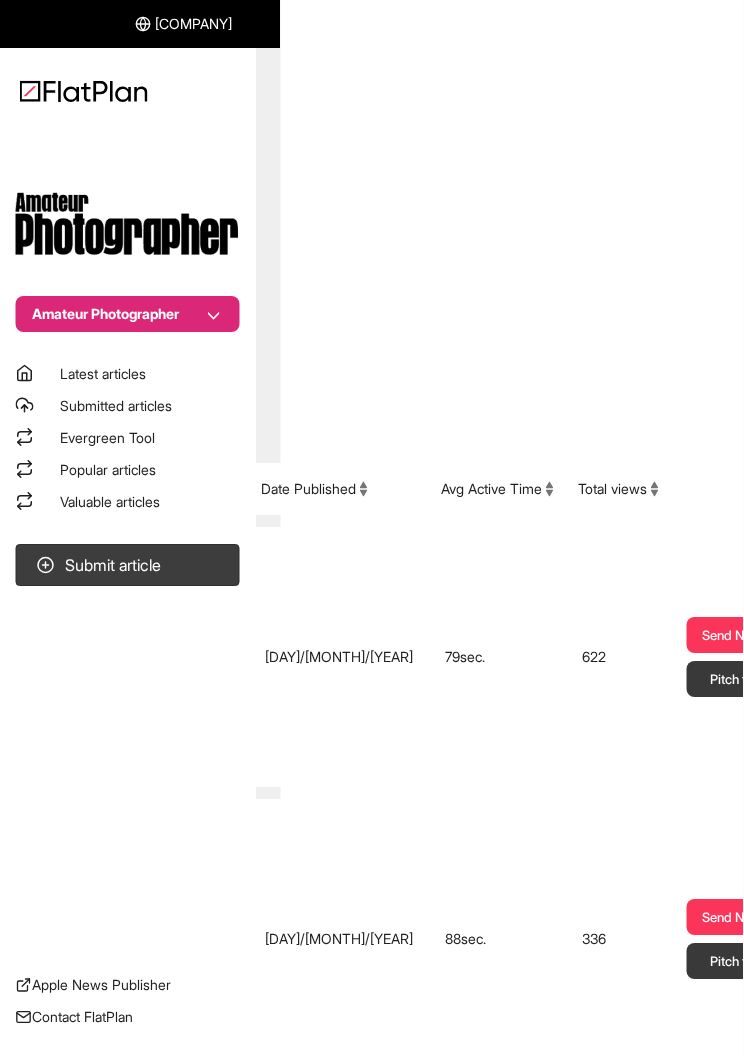 click on "Valuable articles" at bounding box center (128, 502) 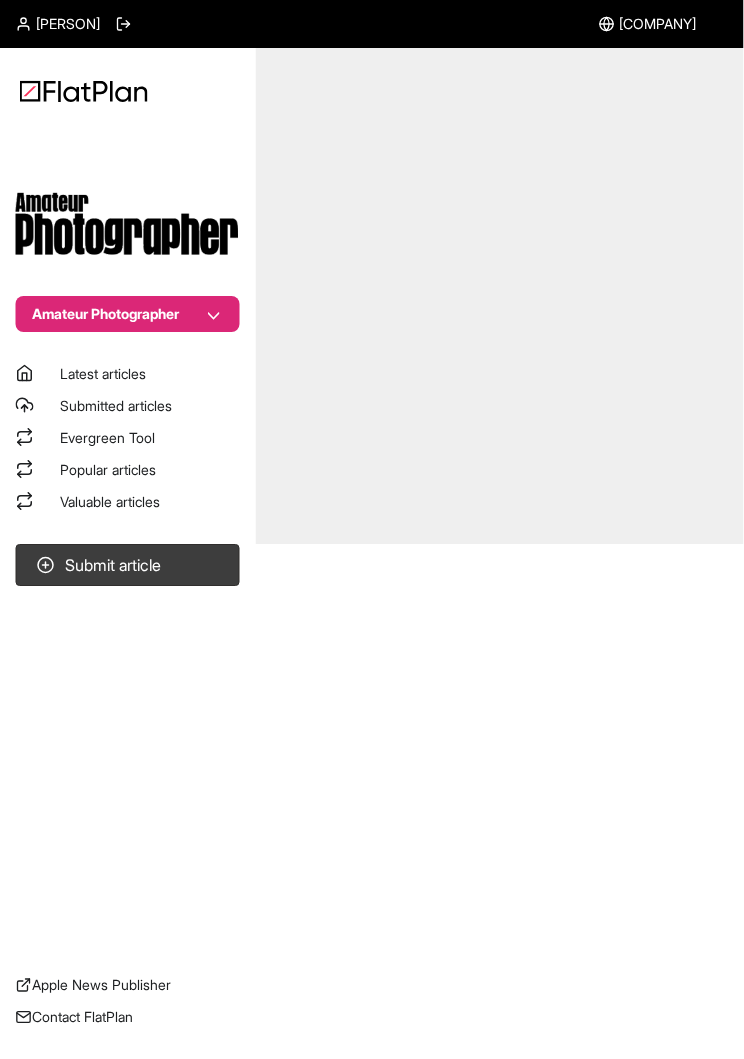 scroll, scrollTop: 0, scrollLeft: 0, axis: both 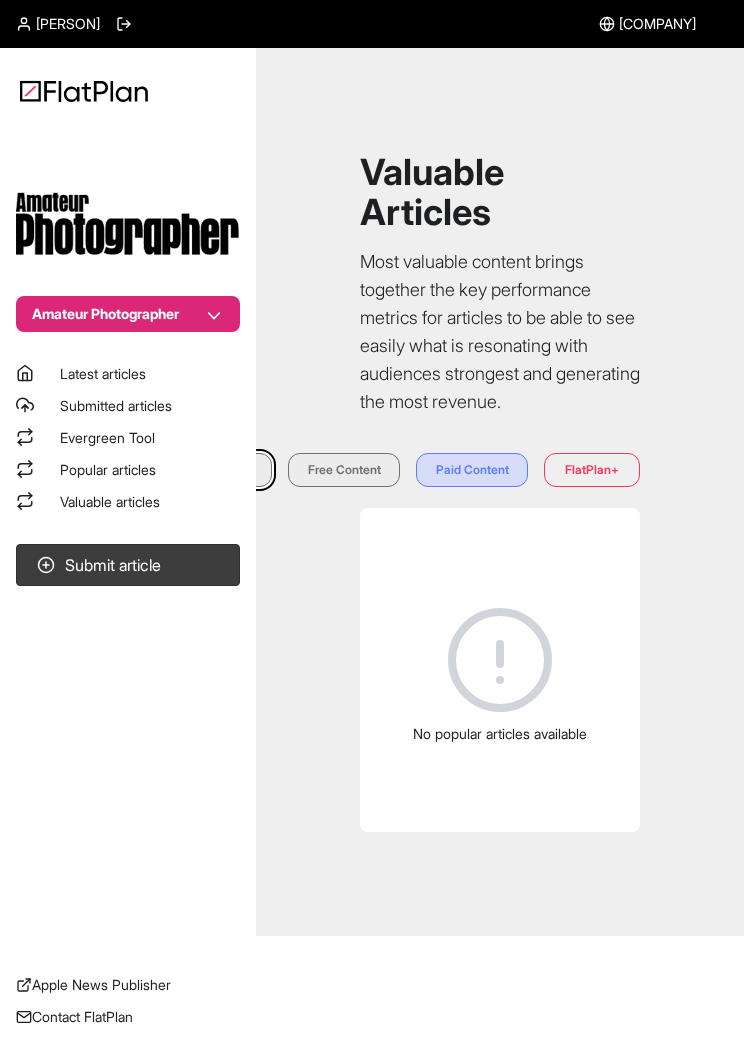 click on "Valuable articles" at bounding box center (128, 502) 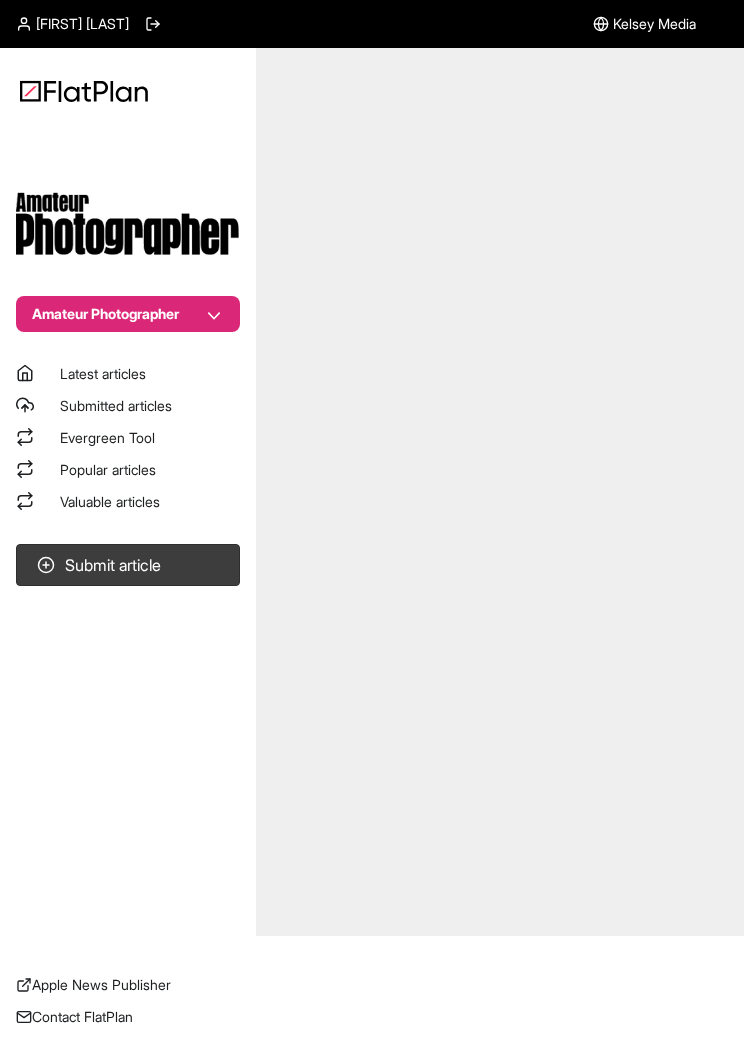 scroll, scrollTop: 0, scrollLeft: 0, axis: both 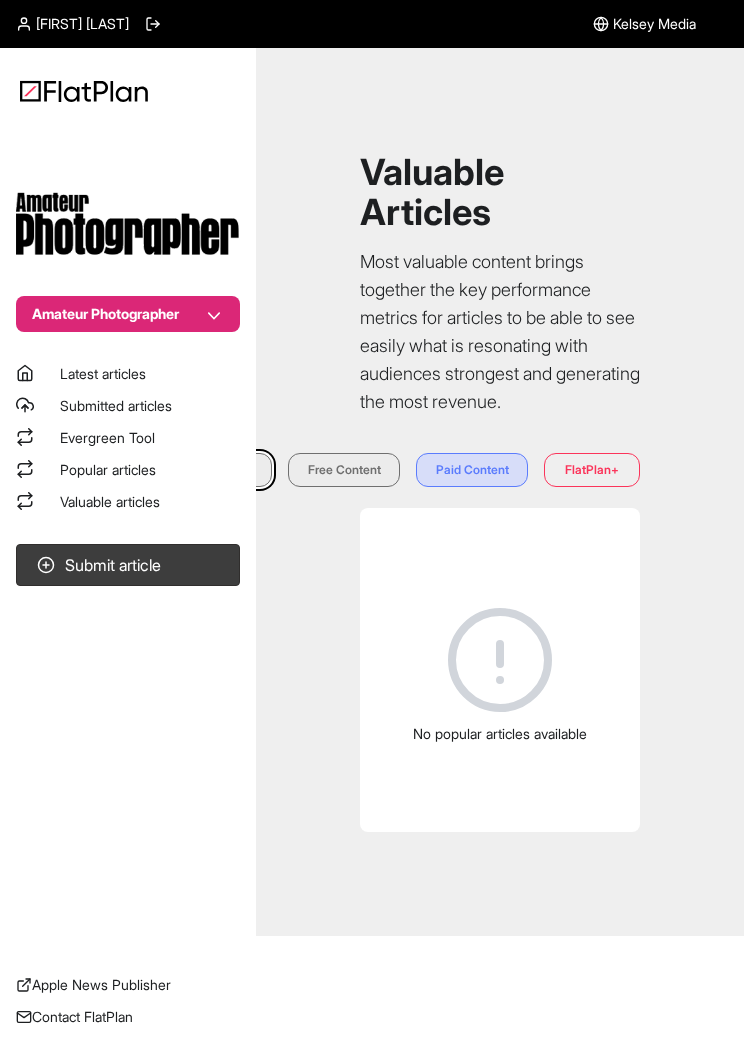 click on "Popular articles" at bounding box center [128, 470] 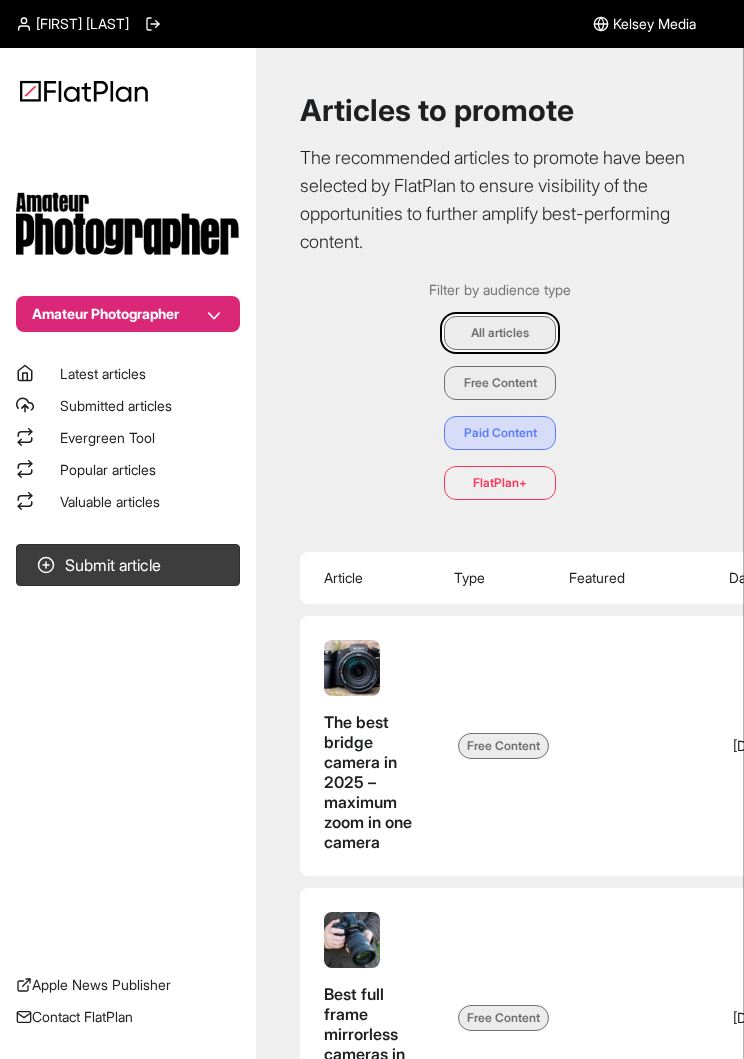 click on "Valuable articles" at bounding box center [110, 501] 